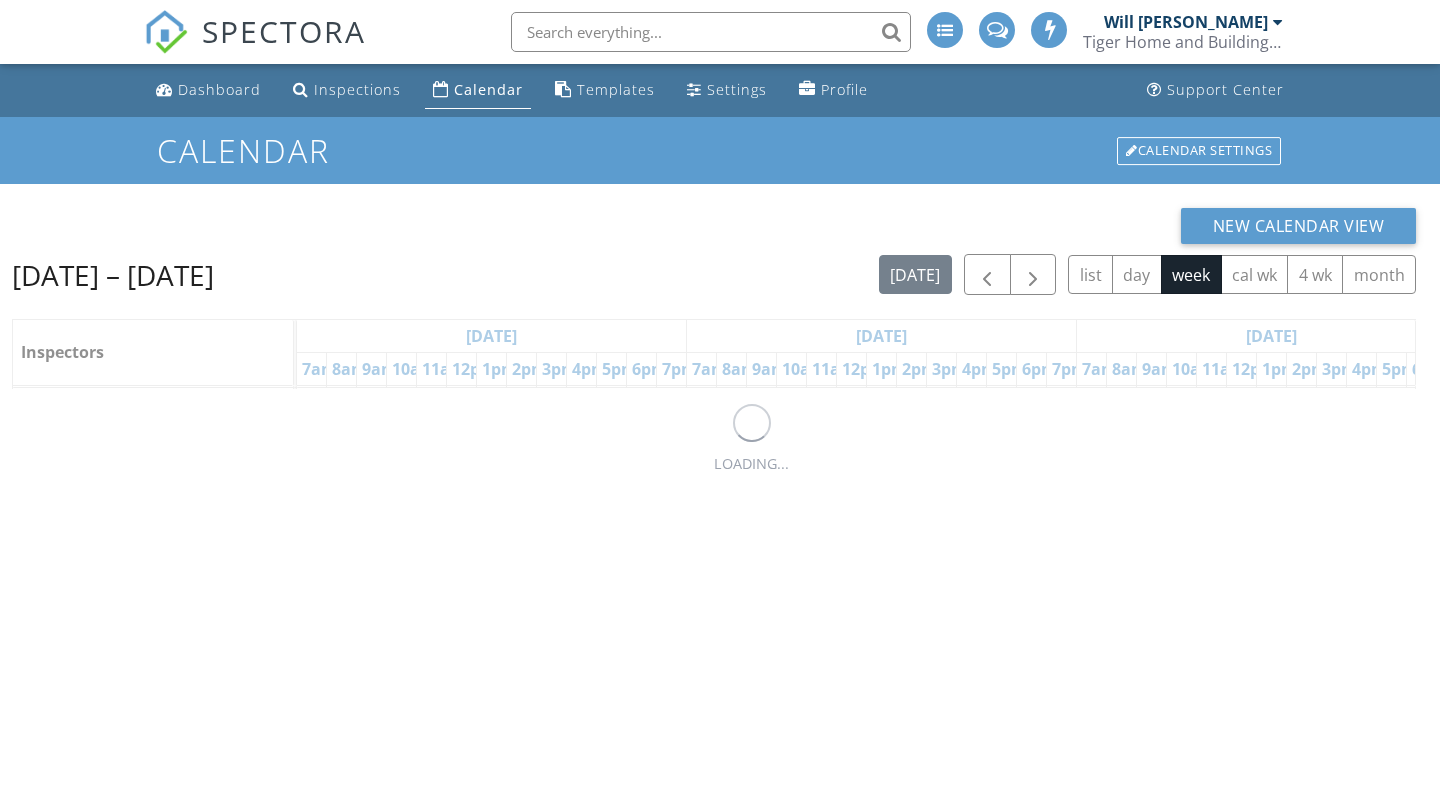 scroll, scrollTop: 0, scrollLeft: 0, axis: both 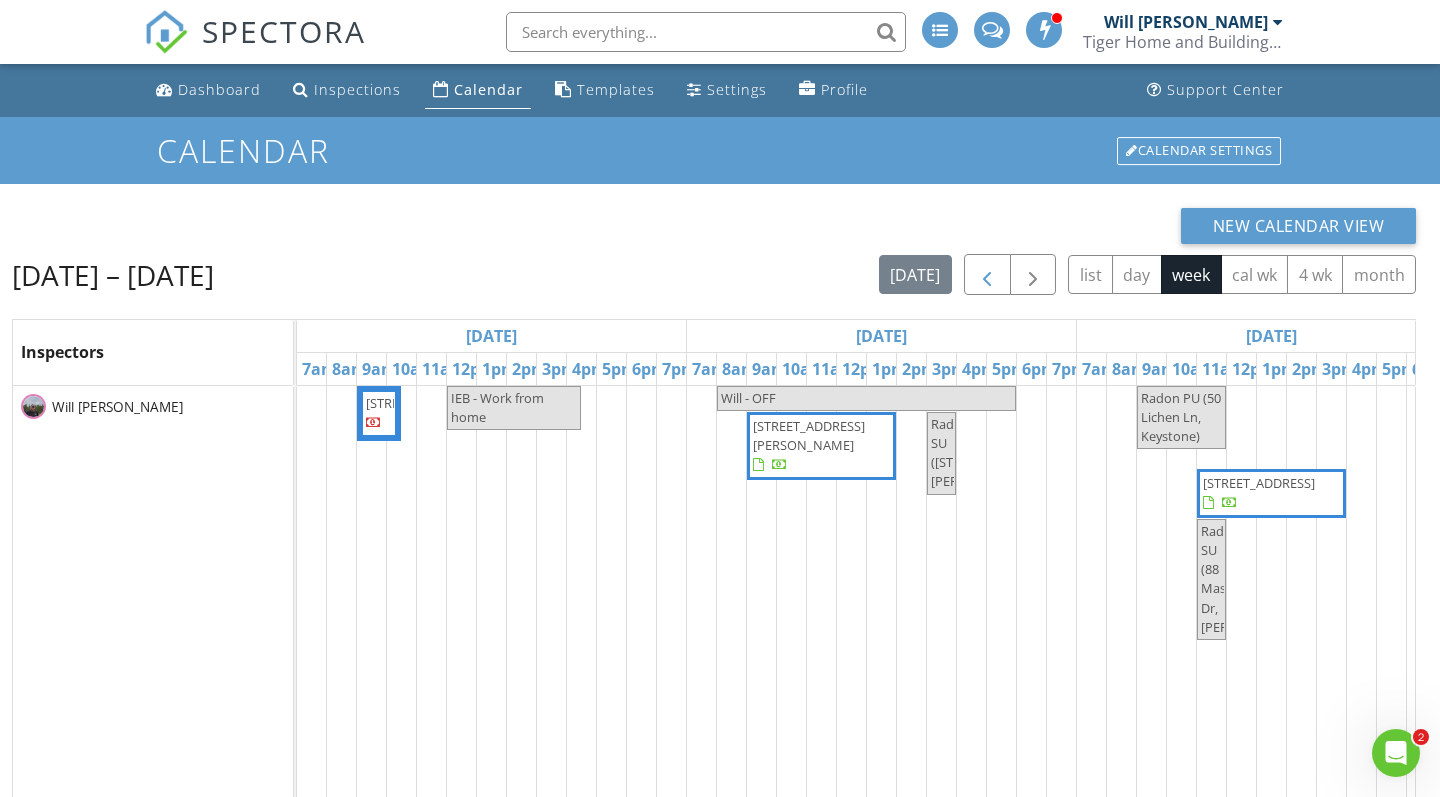 click at bounding box center [987, 275] 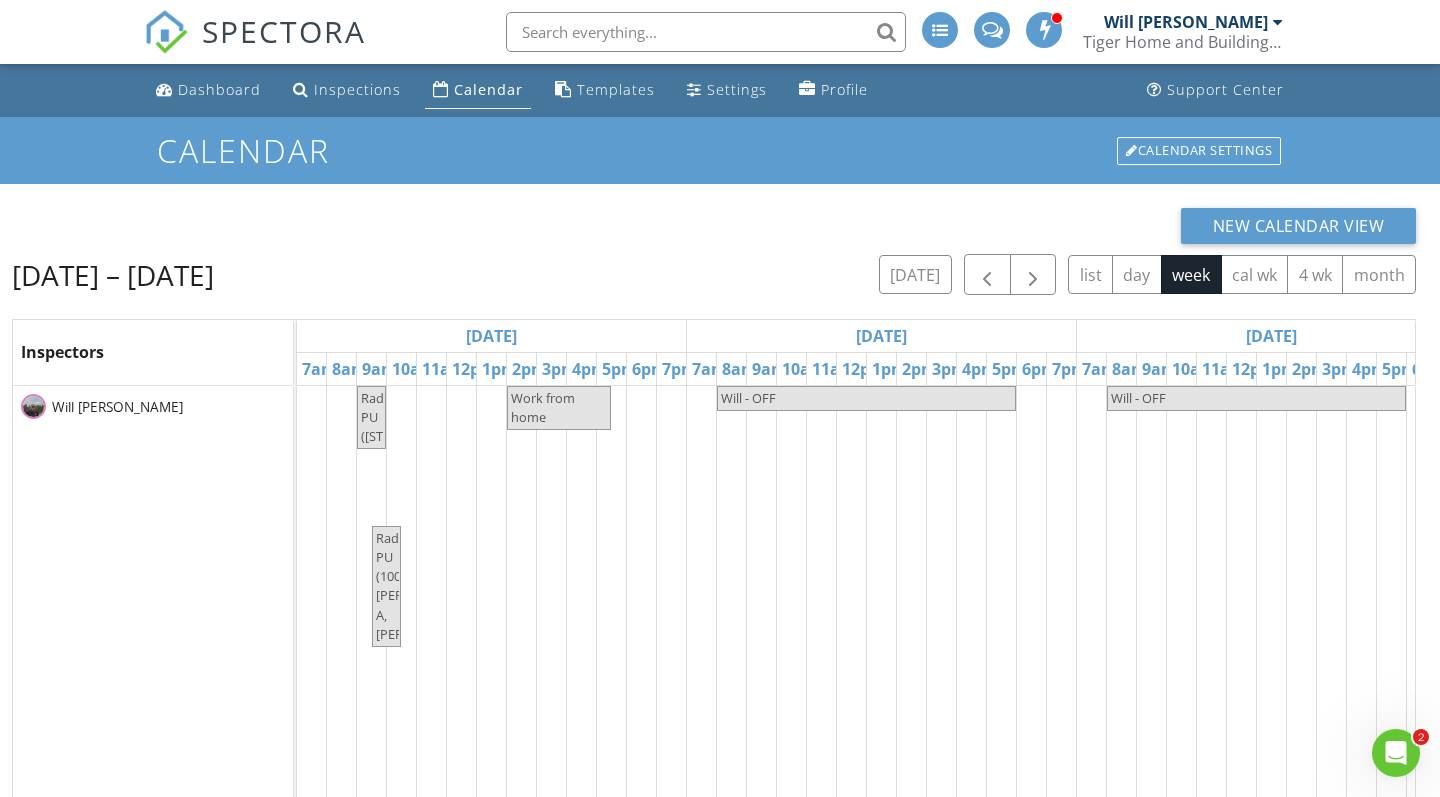scroll, scrollTop: 0, scrollLeft: 615, axis: horizontal 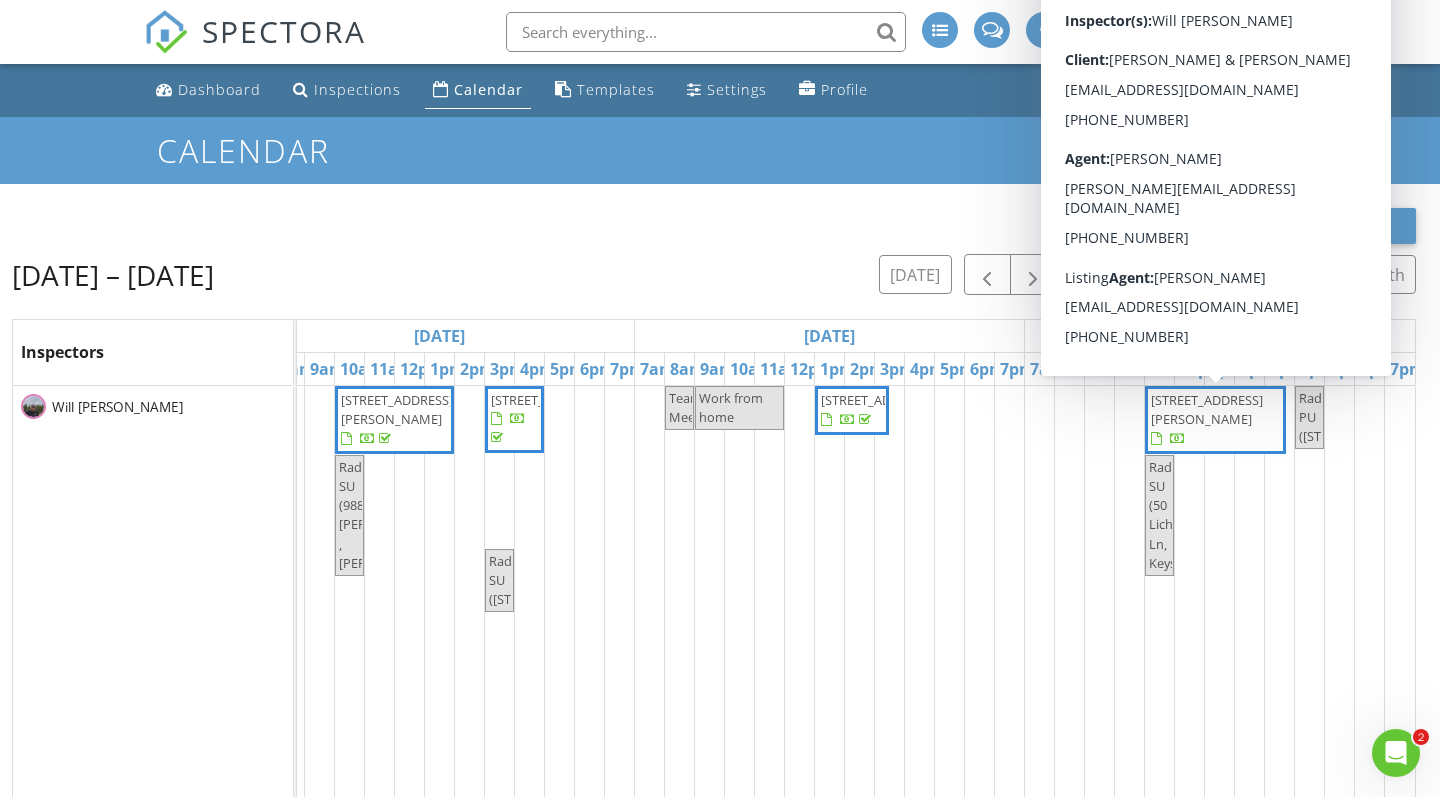 click on "[STREET_ADDRESS][PERSON_NAME]" at bounding box center (1207, 409) 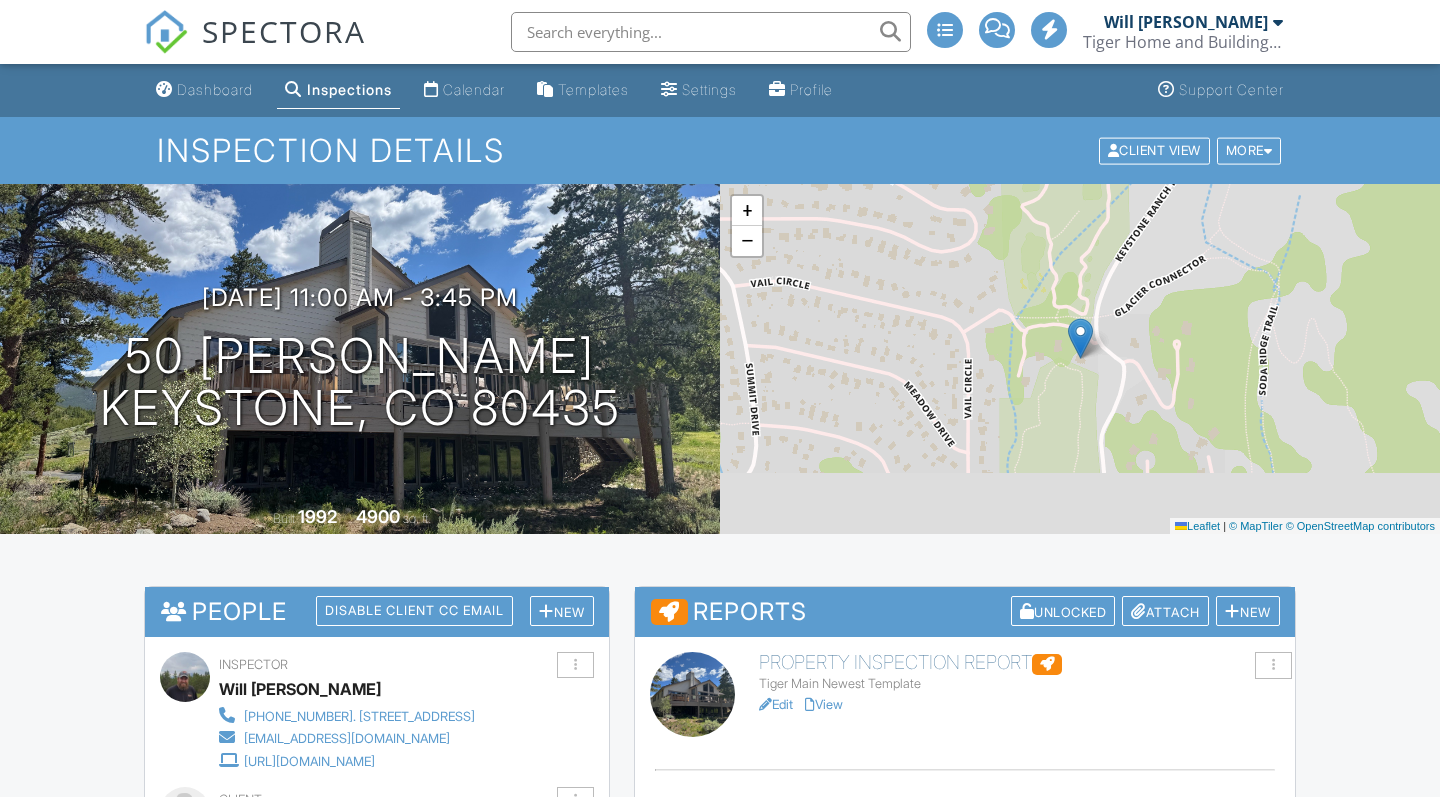 scroll, scrollTop: 0, scrollLeft: 0, axis: both 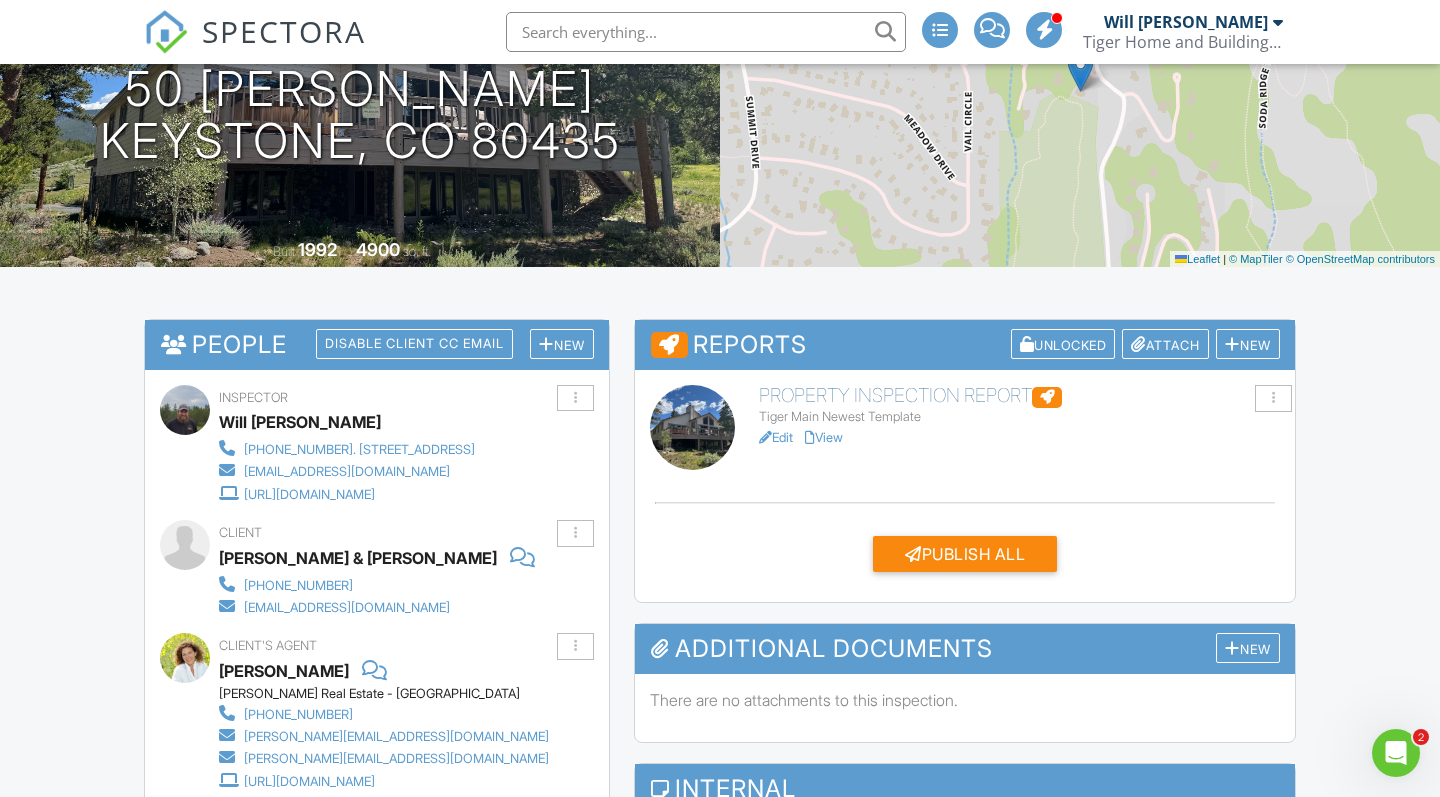 click on "Property Inspection Report" at bounding box center (1019, 396) 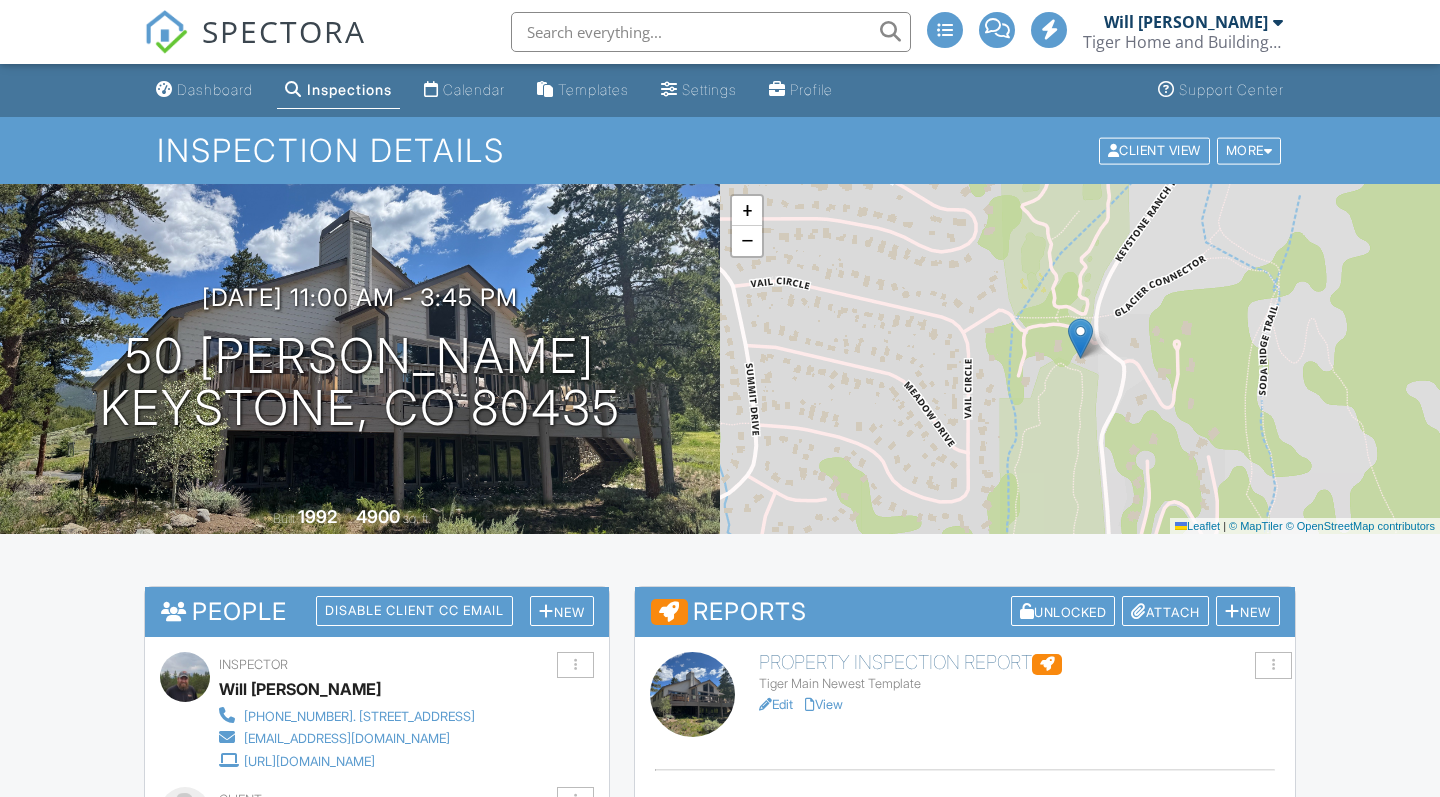 click on "Publish All" at bounding box center (965, 821) 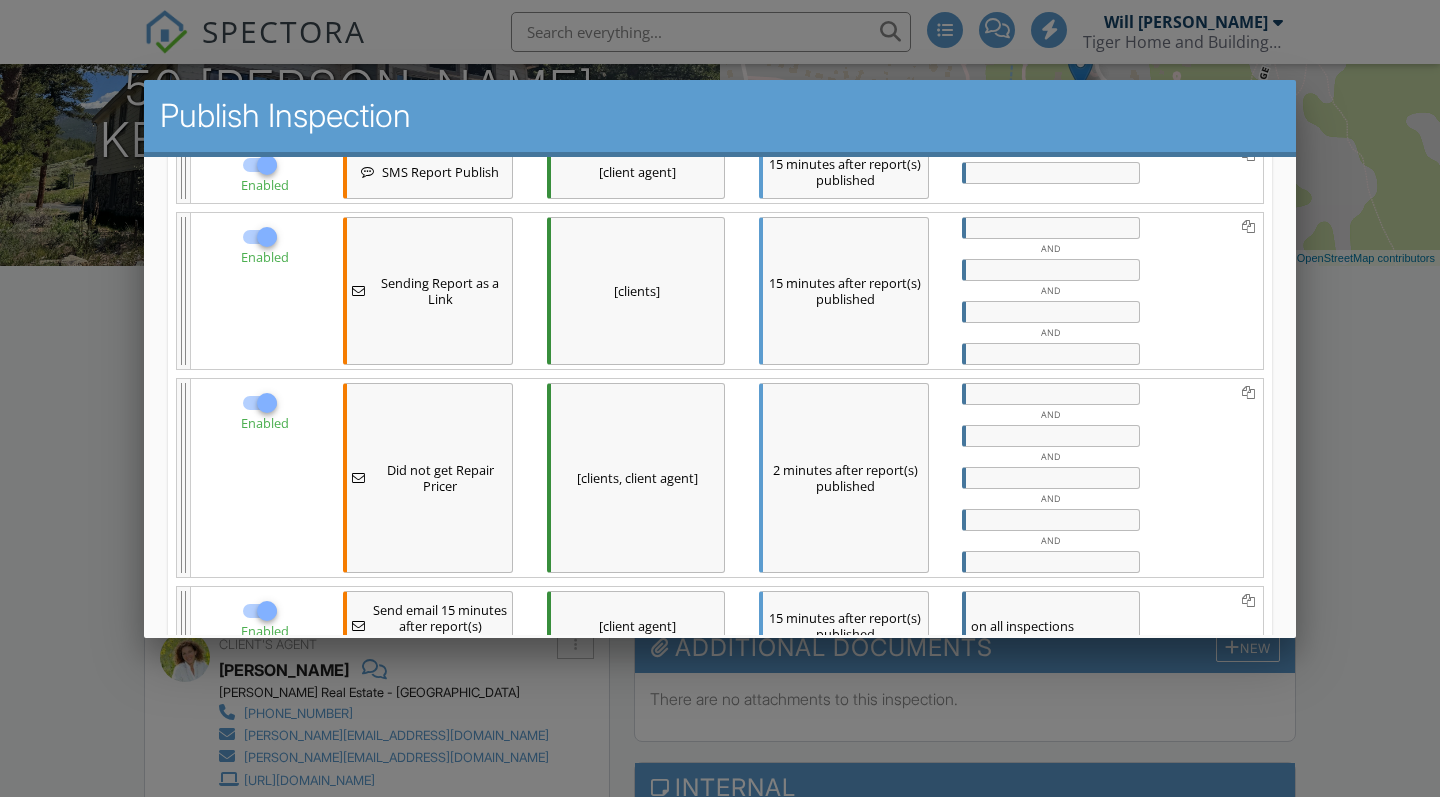 scroll, scrollTop: 738, scrollLeft: 0, axis: vertical 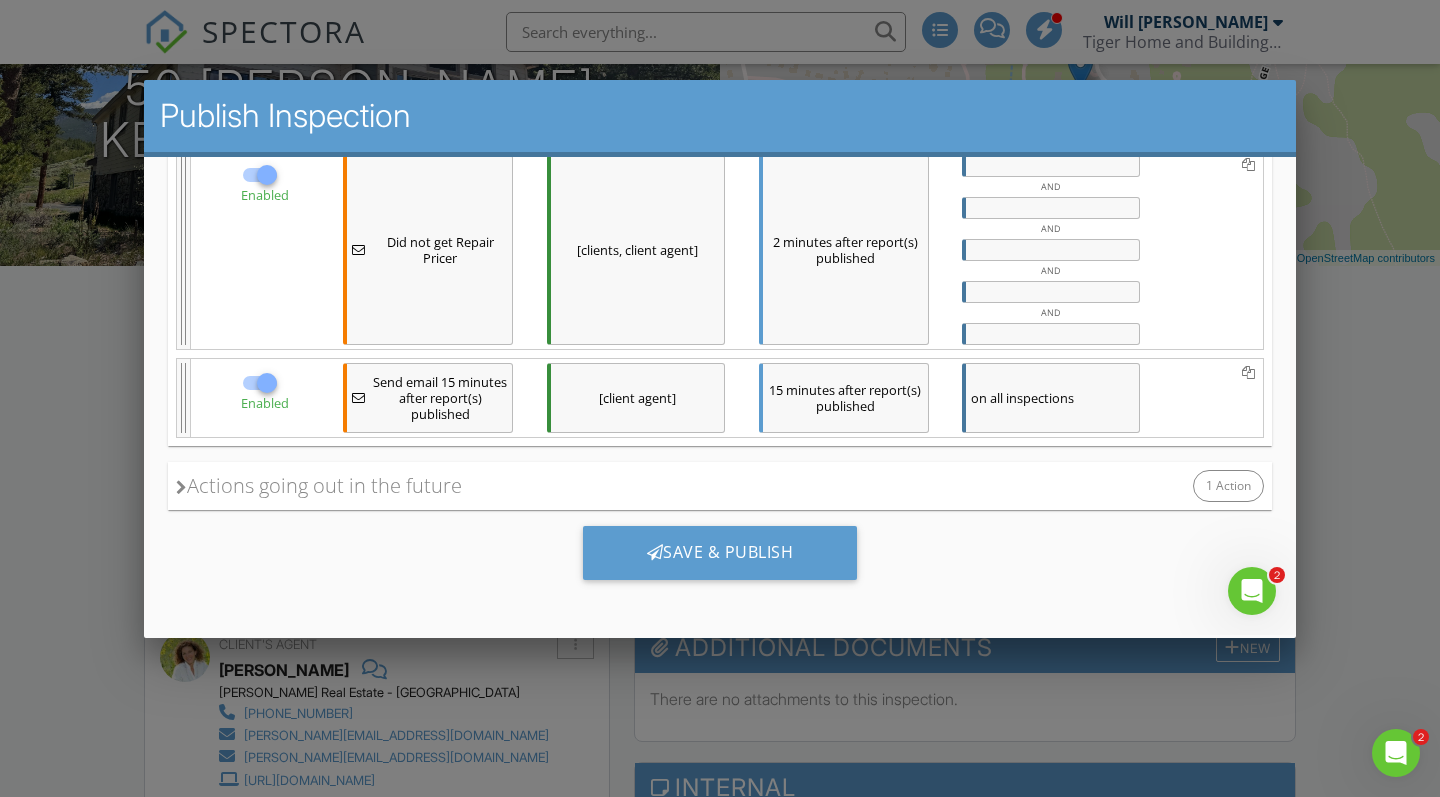 click on "[clients, client agent]" at bounding box center [636, 249] 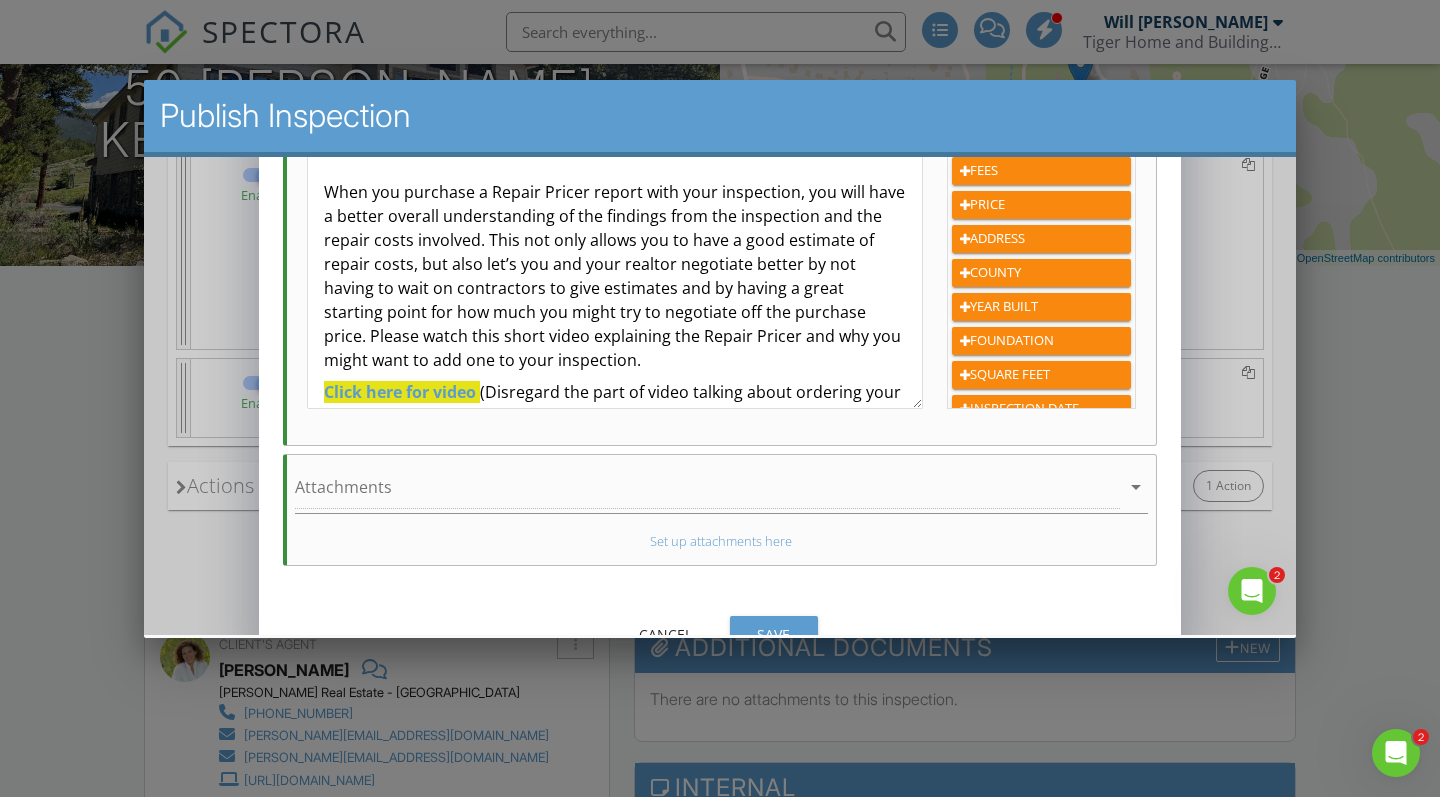 scroll, scrollTop: 534, scrollLeft: 0, axis: vertical 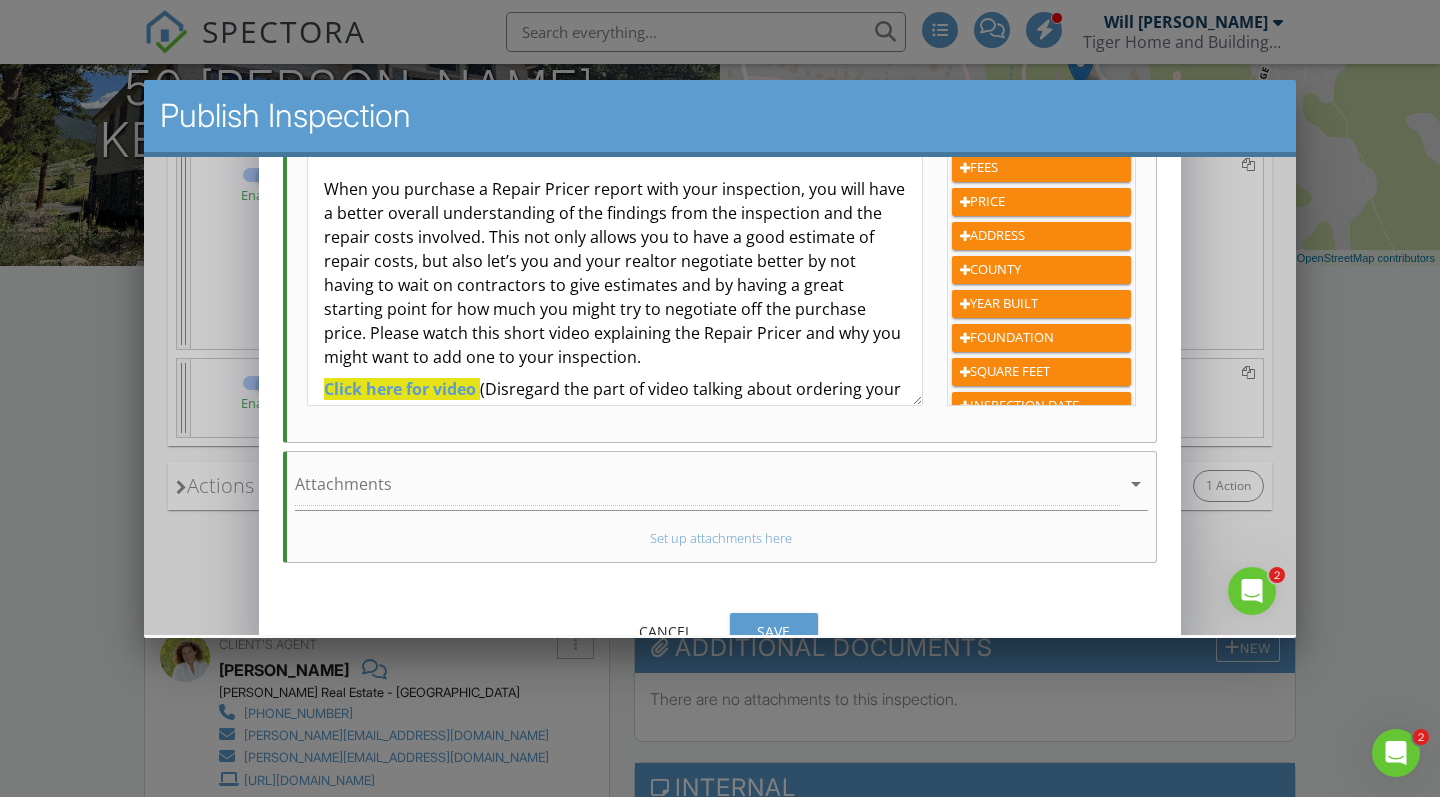 click on "Cancel" at bounding box center [666, 630] 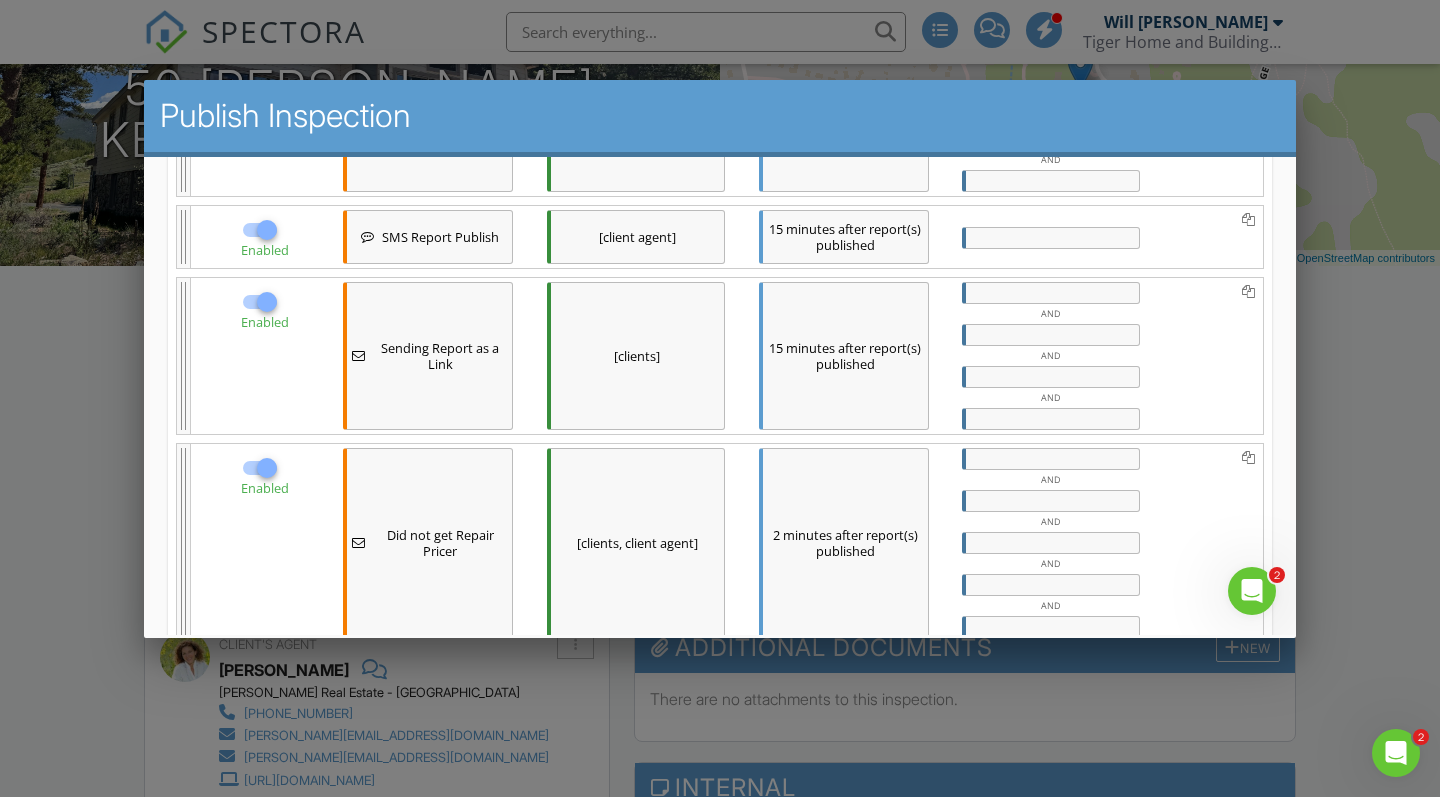 scroll, scrollTop: 443, scrollLeft: 0, axis: vertical 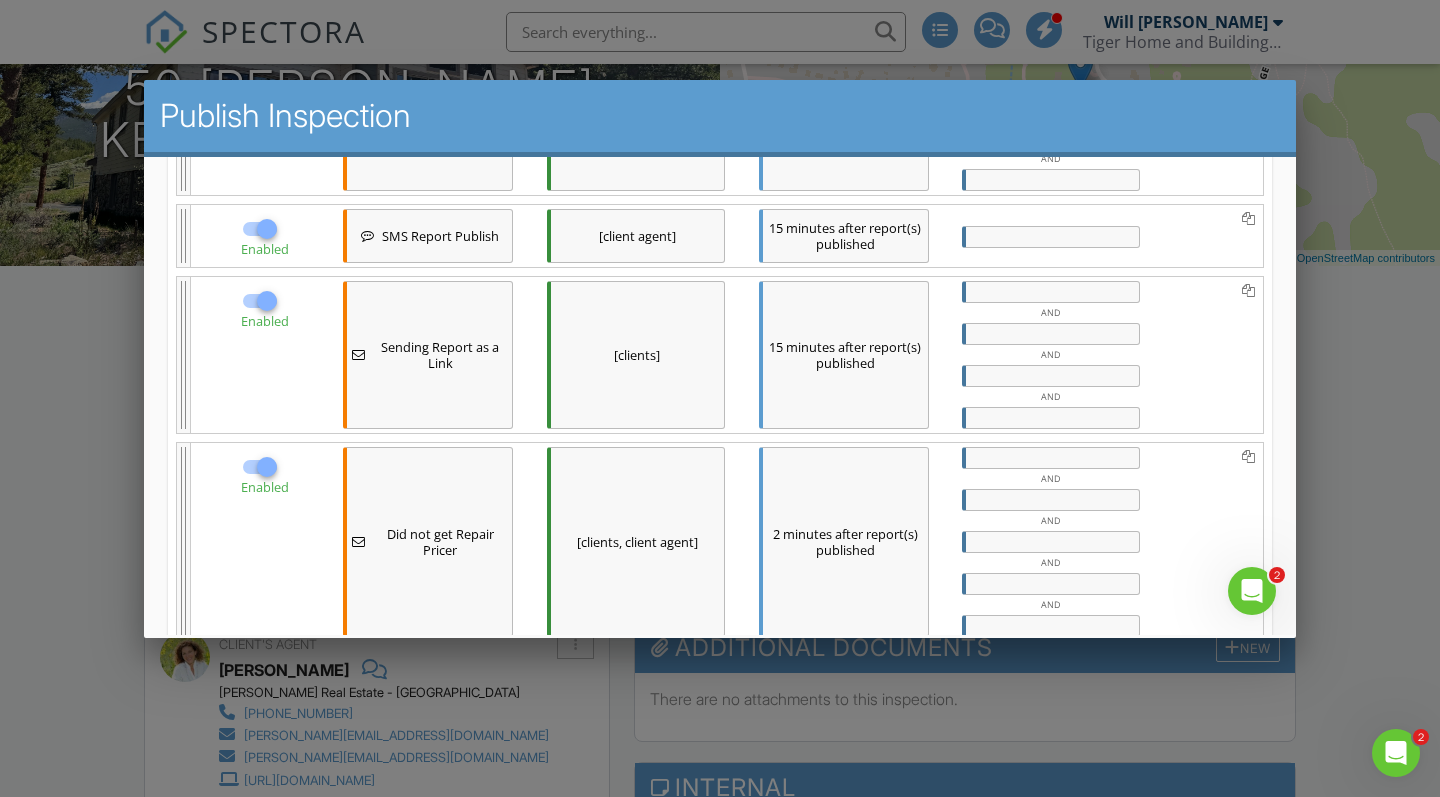 click on "[clients]" at bounding box center (636, 354) 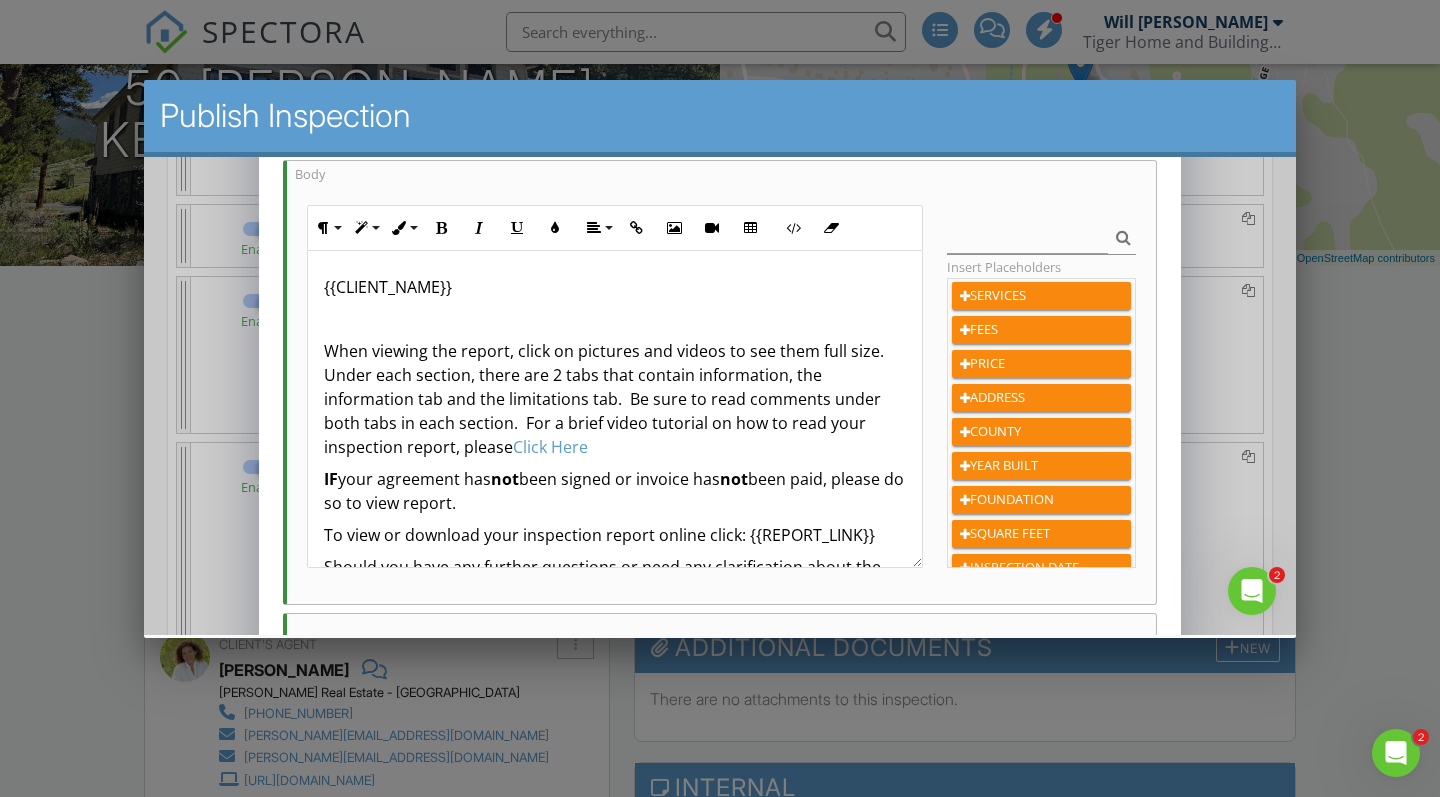 scroll, scrollTop: 351, scrollLeft: 0, axis: vertical 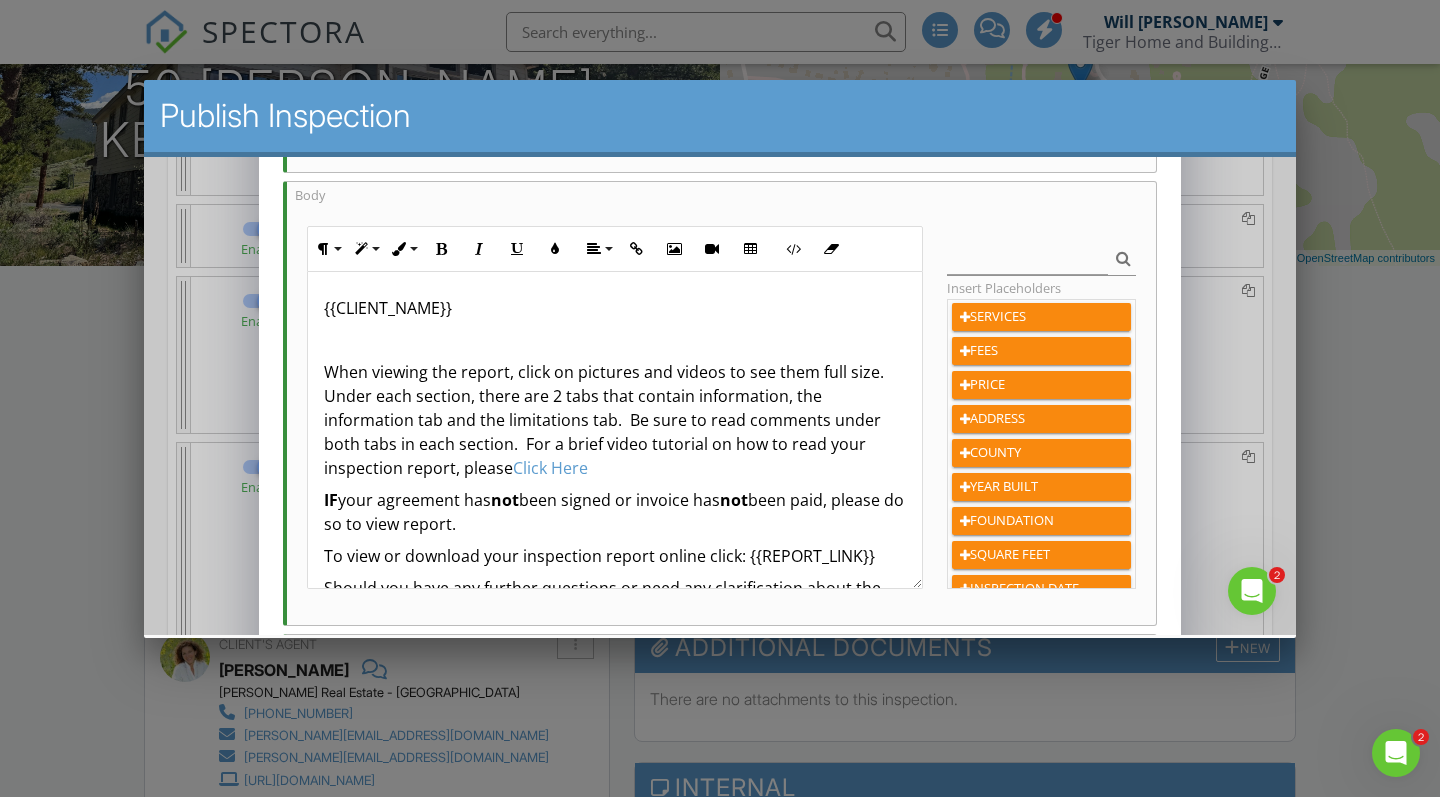 click on "{{CLIENT_NAME}} When viewing the report, click on pictures and videos to see them full size. Under each section, there are 2 tabs that contain information, the information tab and the limitations tab.  Be sure to read comments under both tabs in each section.  For a brief video tutorial on how to read your inspection report, please  Click Here IF  your agreement has  not  been signed or invoice has  not  been paid, please do so to view report.  To view or download your inspection report online click: {{REPORT_LINK}}  Should you have any further questions or need any clarification about the report, please feel free to call me at {{INSPECTOR_PHONE}} or email me at {{INSPECTOR_EMAIL}}. If you would like to leave us a review, please use this link... Google Review  Thank you for using {{INSPECTION_COMPANY}} {{INSPECTOR_NAME}}" at bounding box center (614, 531) 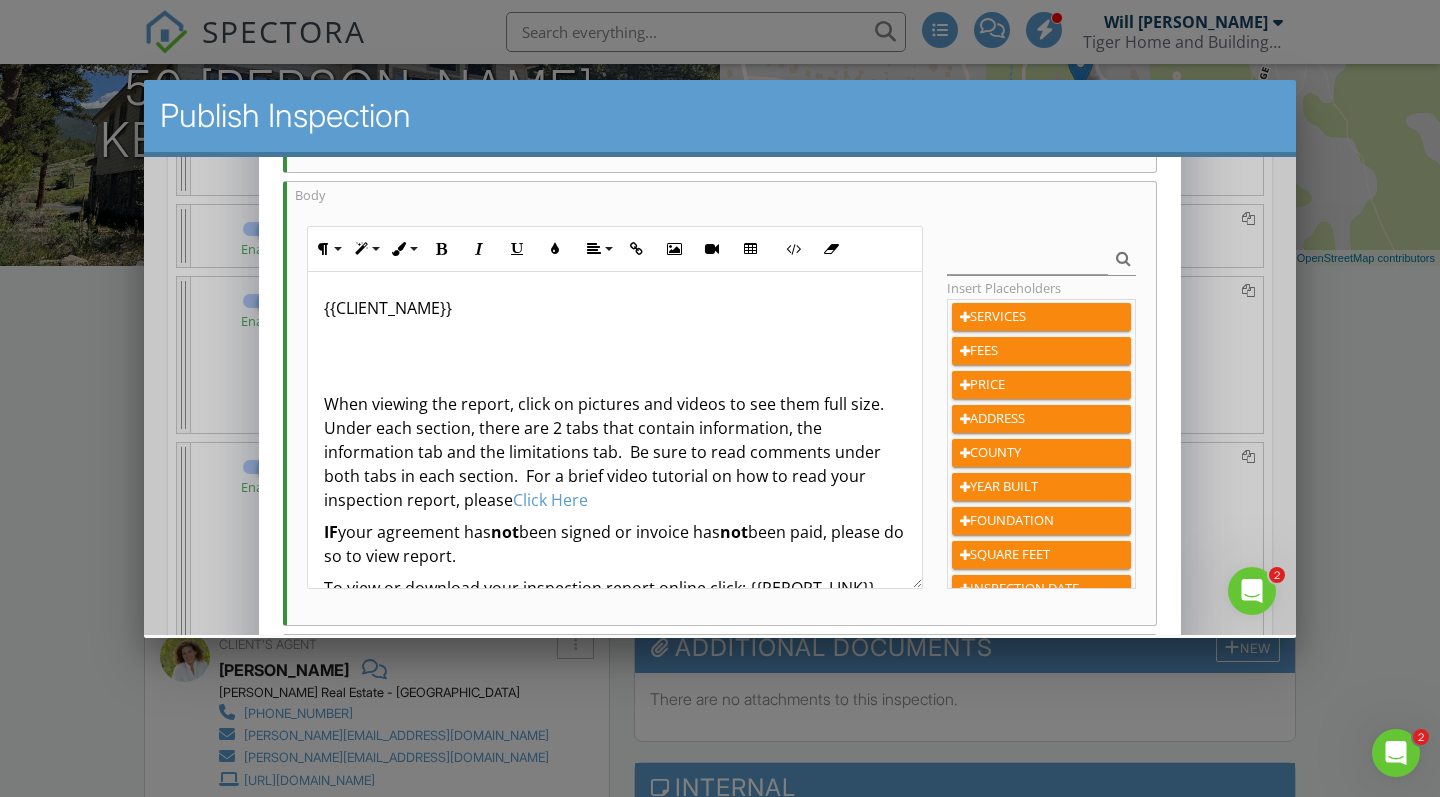 type 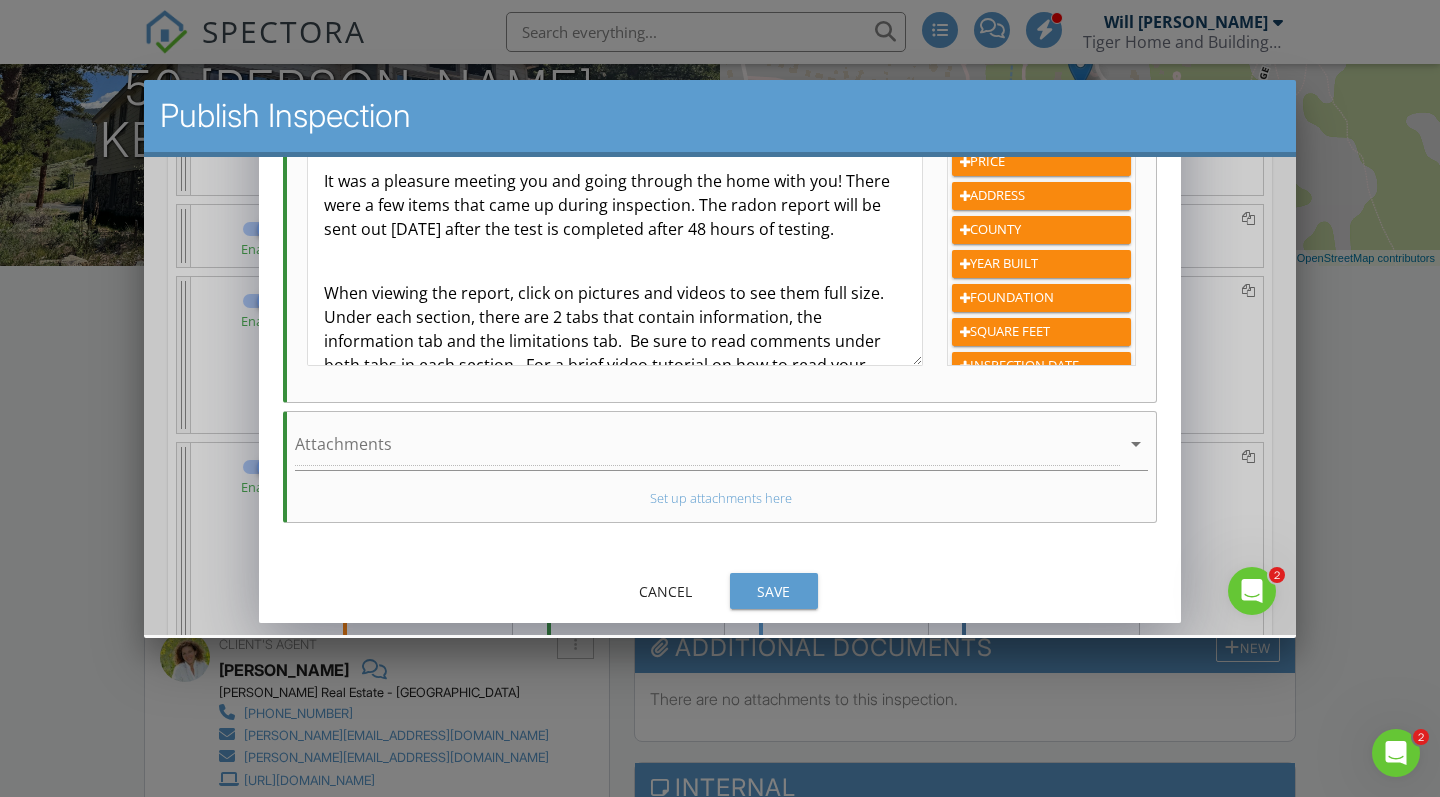 scroll, scrollTop: 574, scrollLeft: 0, axis: vertical 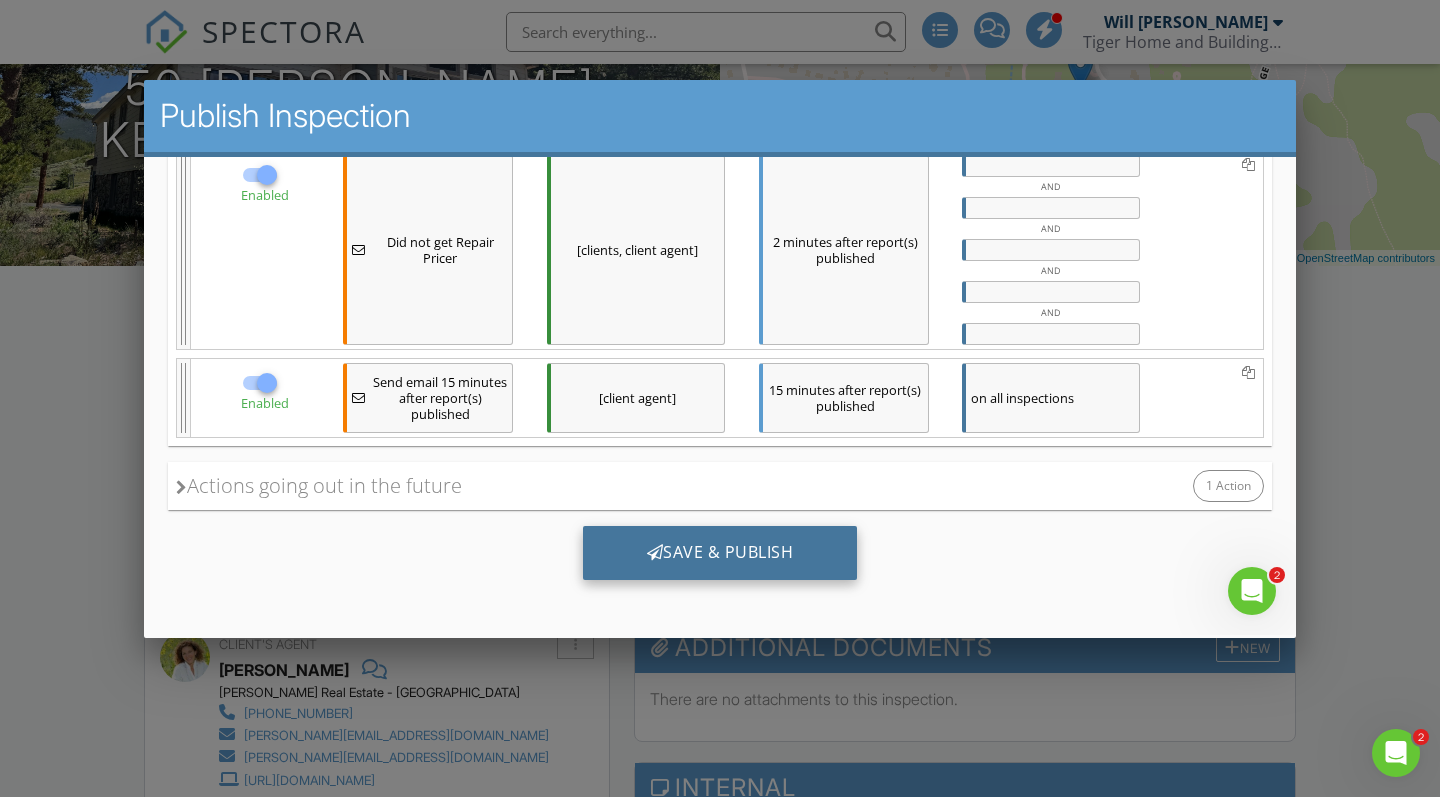 click on "Save & Publish" at bounding box center [720, 552] 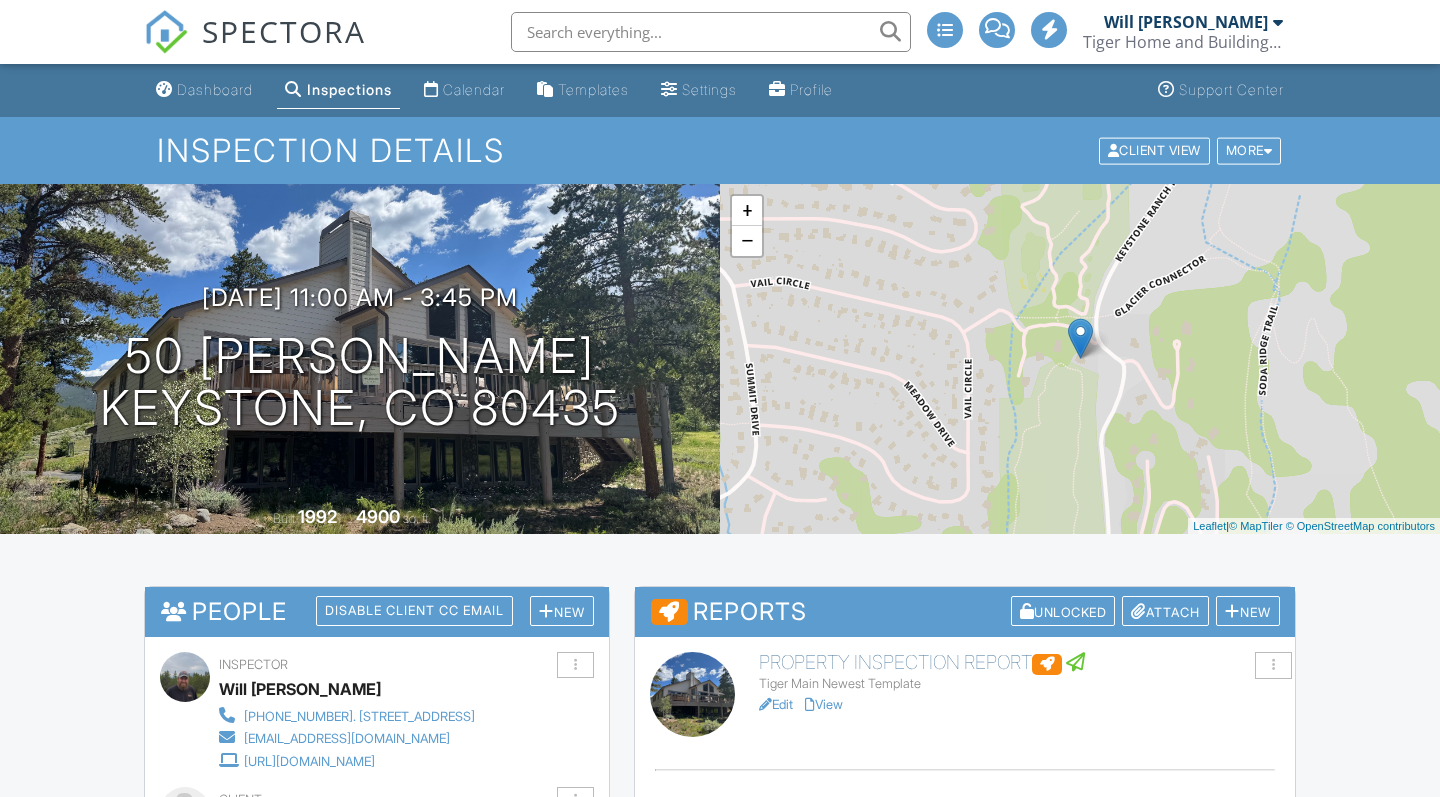 scroll, scrollTop: 0, scrollLeft: 0, axis: both 